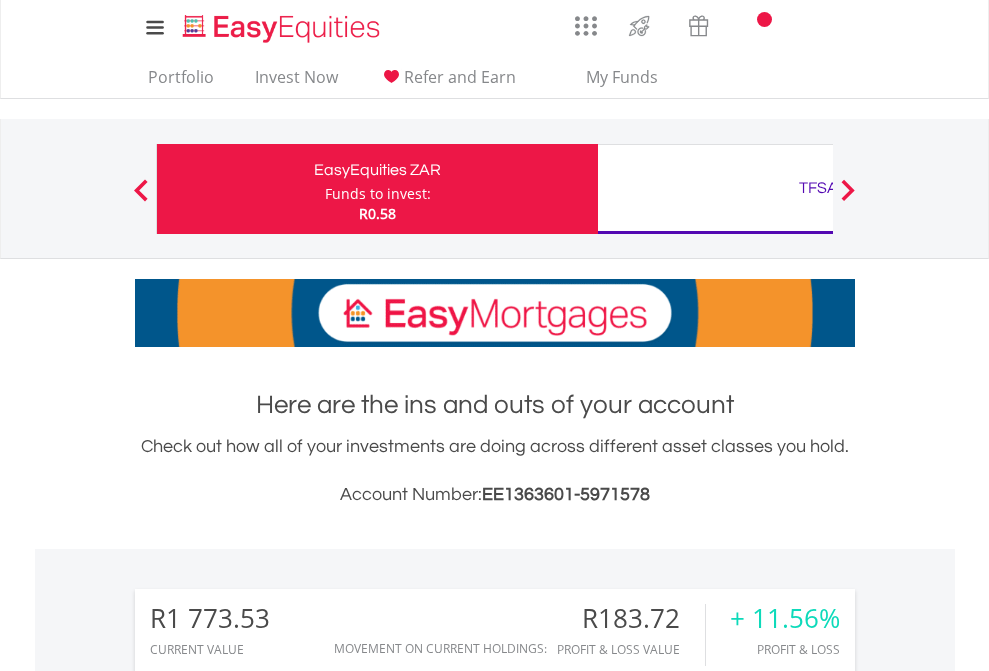 scroll, scrollTop: 0, scrollLeft: 0, axis: both 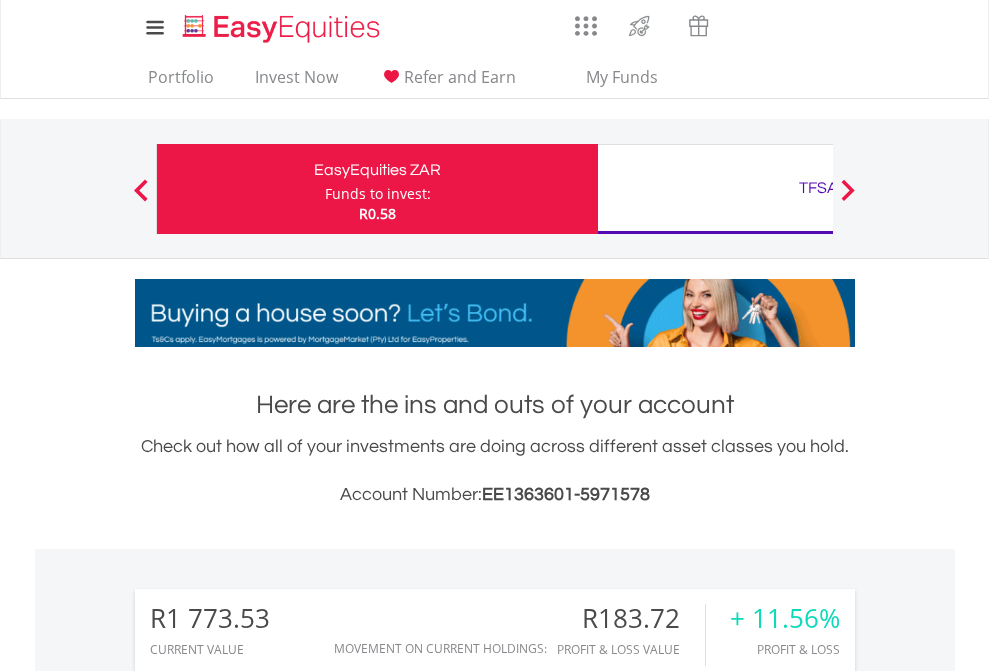 click on "Funds to invest:" at bounding box center (378, 194) 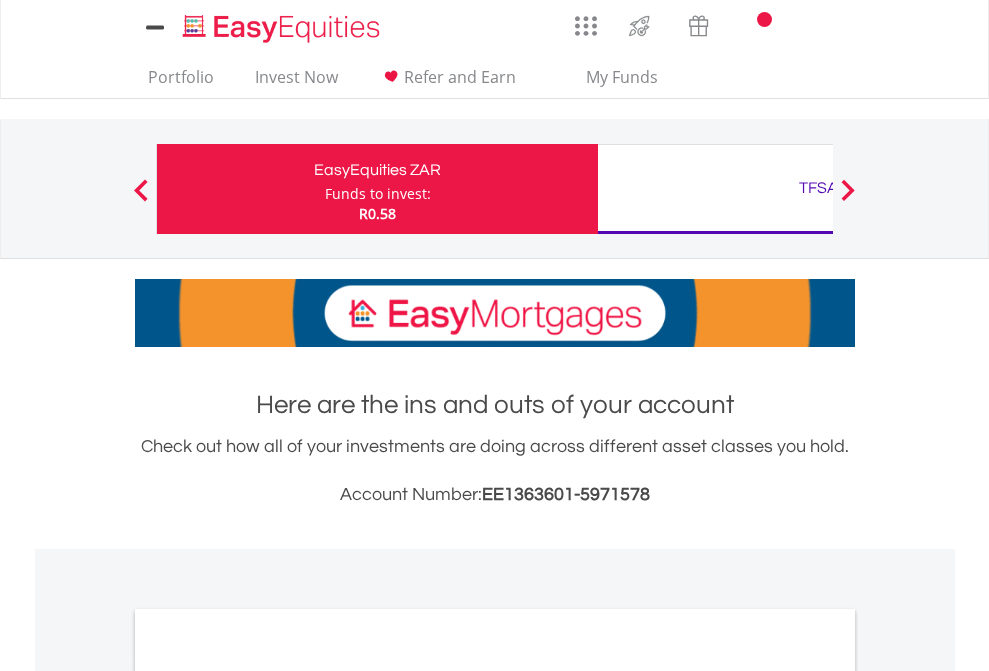 scroll, scrollTop: 0, scrollLeft: 0, axis: both 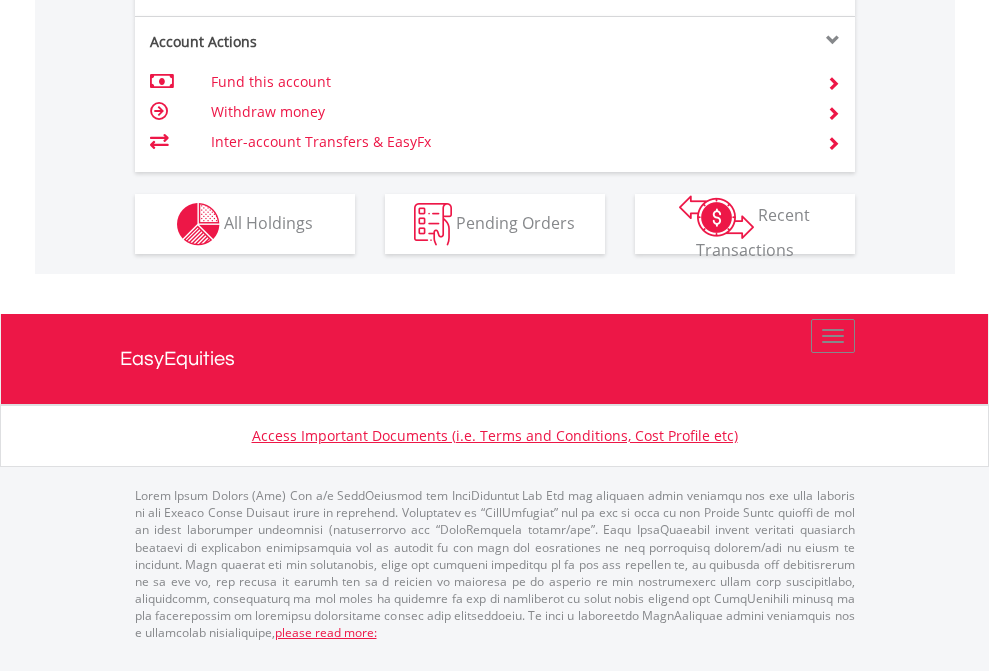 click on "Investment types" at bounding box center (706, -337) 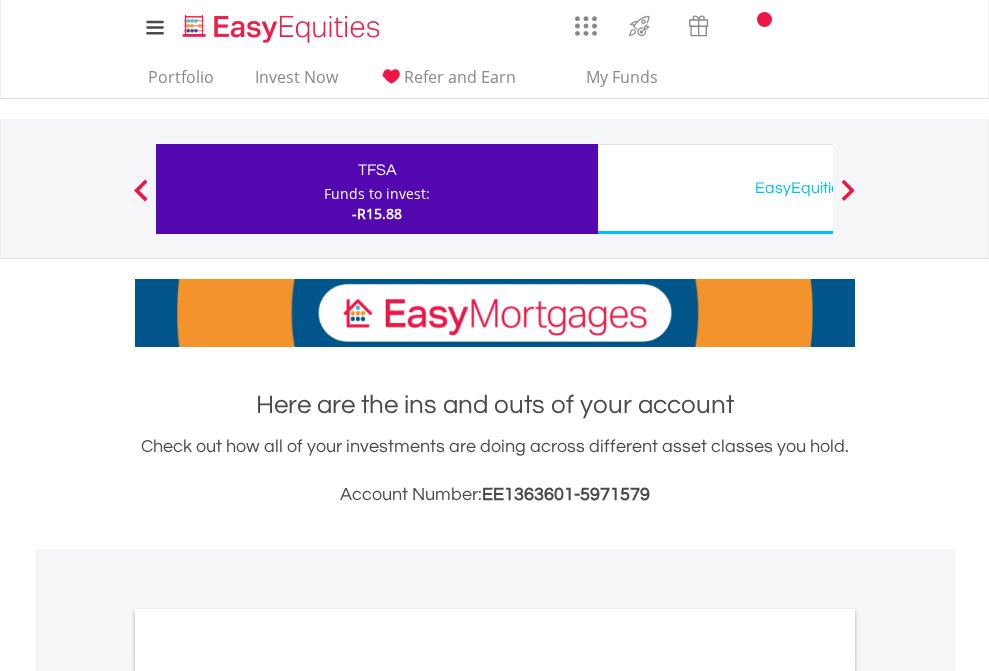 scroll, scrollTop: 0, scrollLeft: 0, axis: both 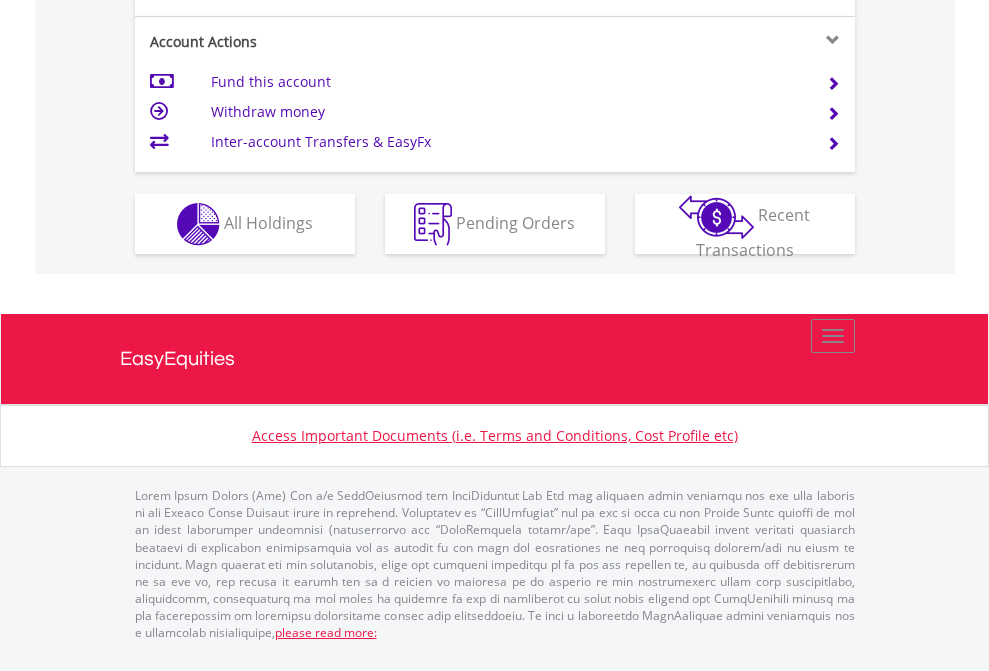 click on "Investment types" at bounding box center (706, -337) 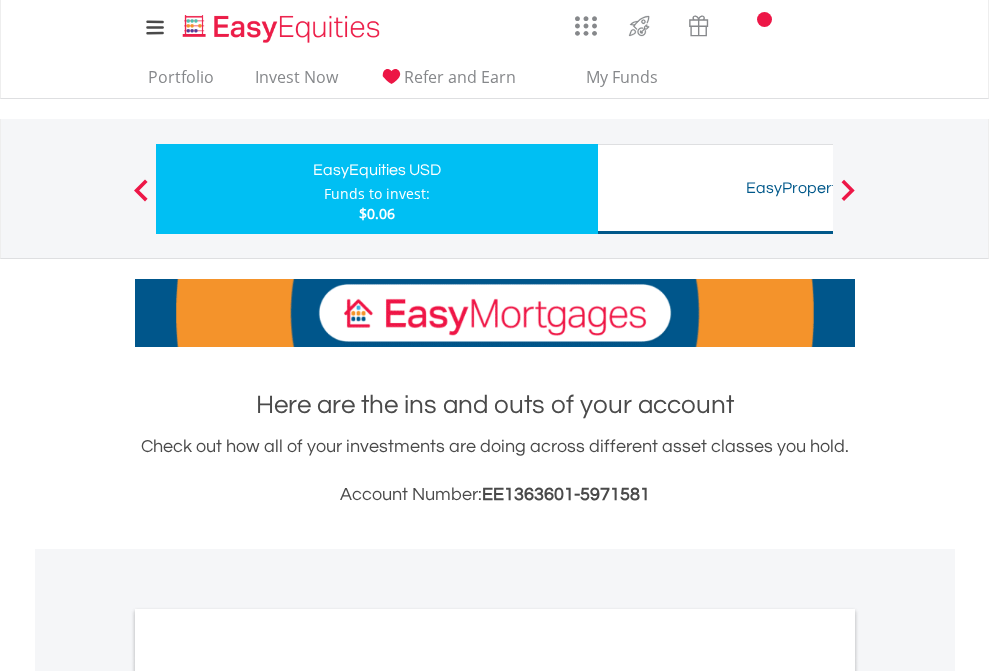 scroll, scrollTop: 0, scrollLeft: 0, axis: both 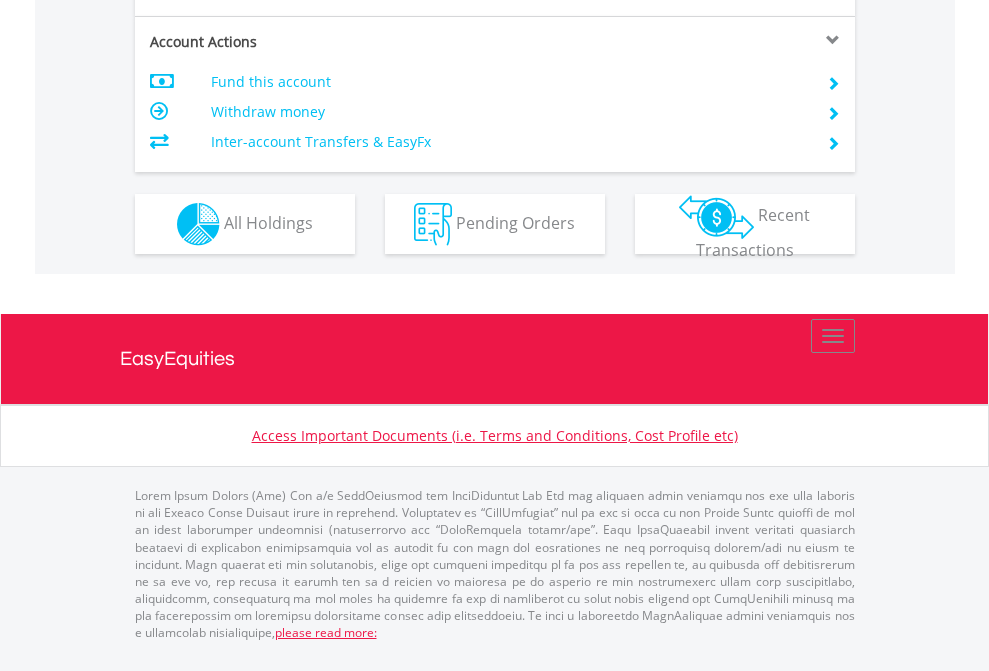 click on "Investment types" at bounding box center (706, -337) 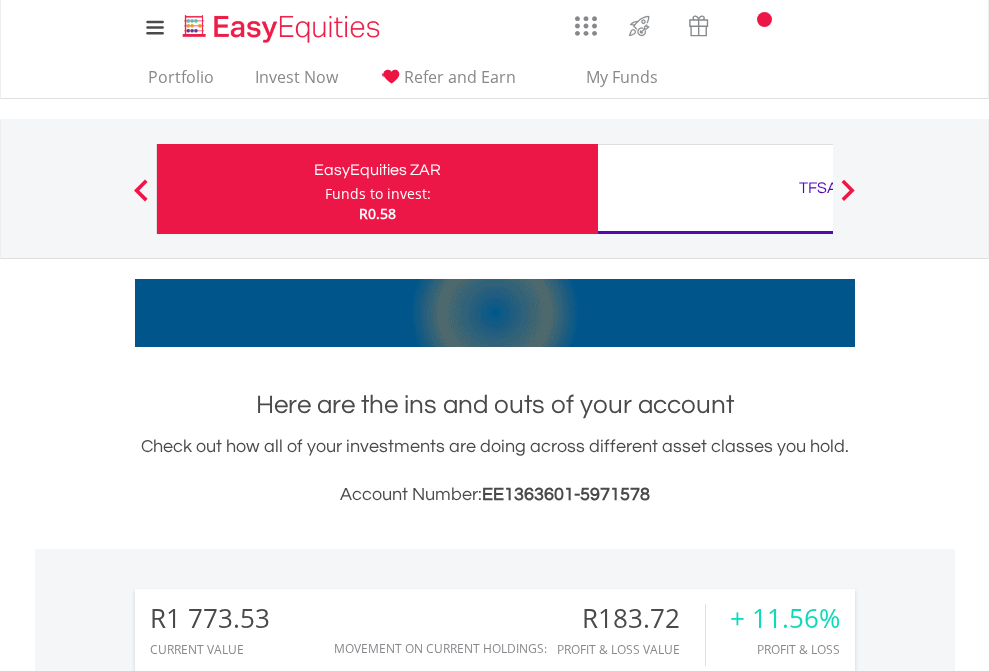 scroll, scrollTop: 1533, scrollLeft: 0, axis: vertical 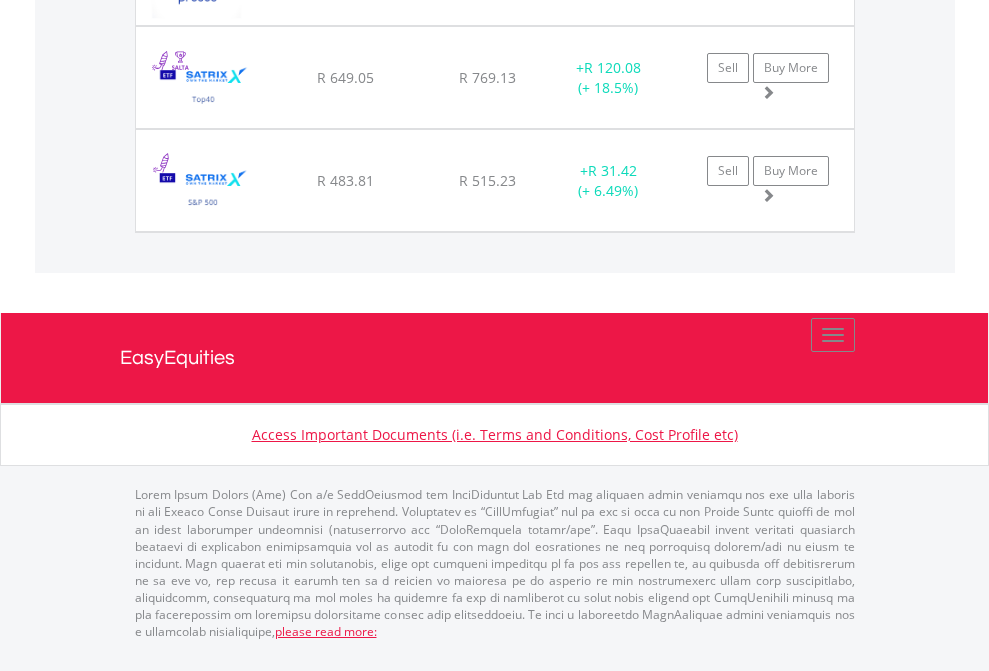 click on "TFSA" at bounding box center [818, -1688] 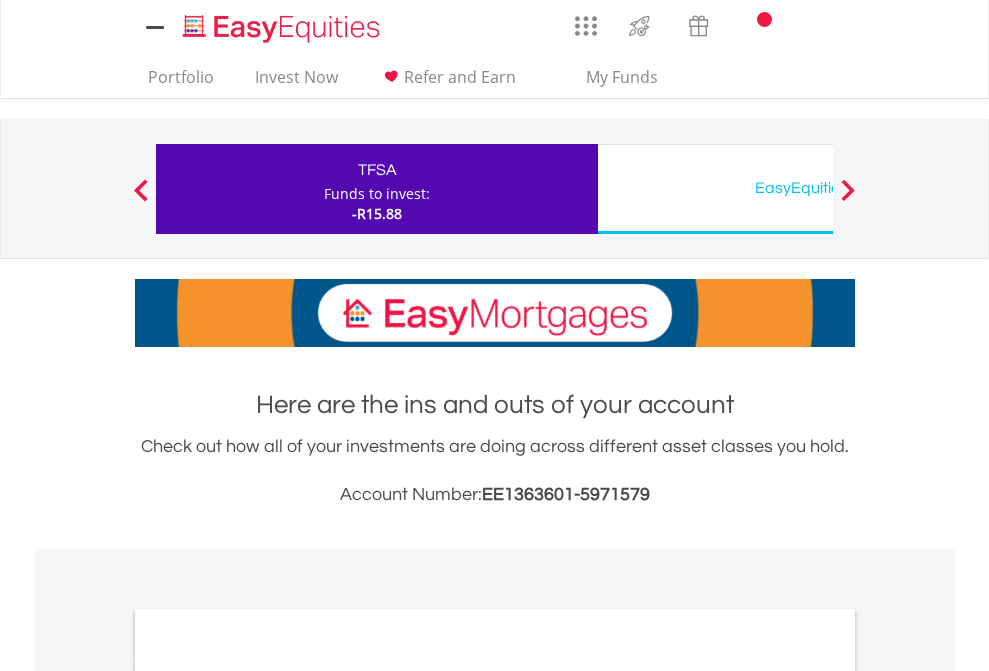 scroll, scrollTop: 0, scrollLeft: 0, axis: both 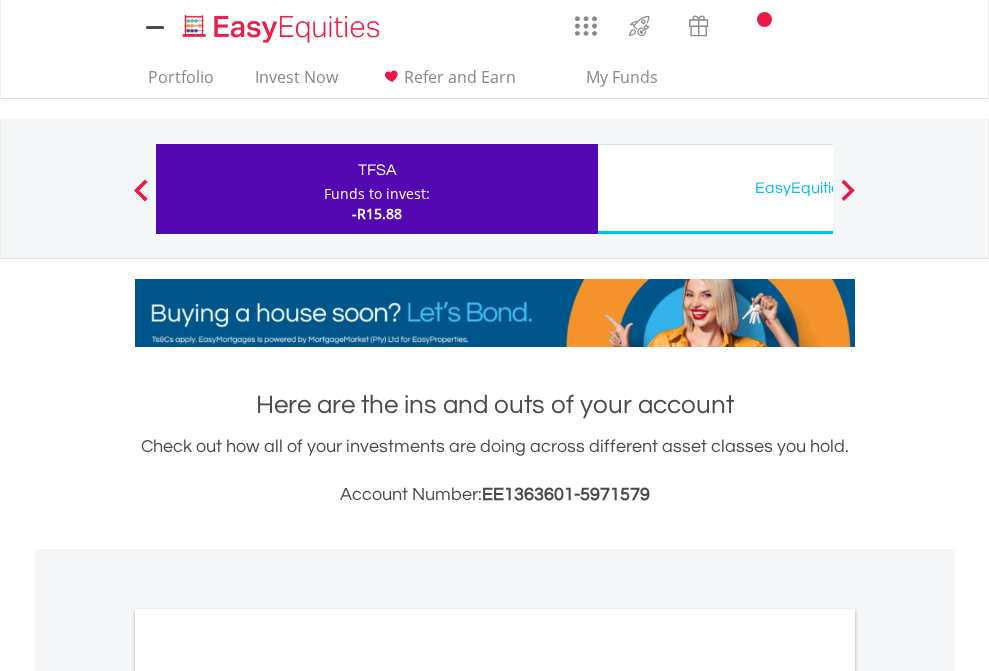 click on "All Holdings" at bounding box center (268, 1096) 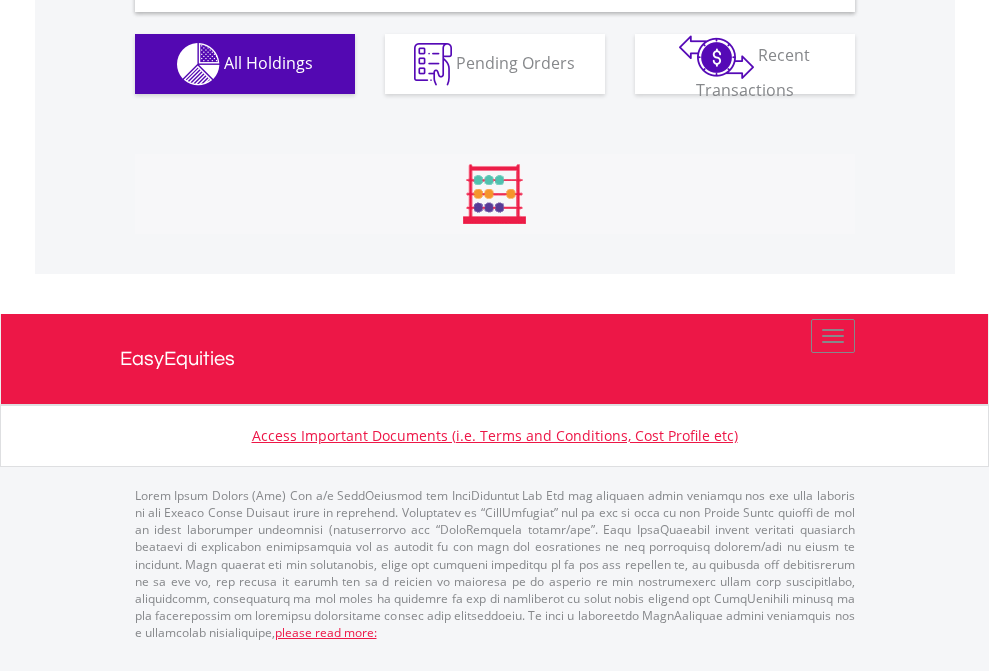 scroll, scrollTop: 1933, scrollLeft: 0, axis: vertical 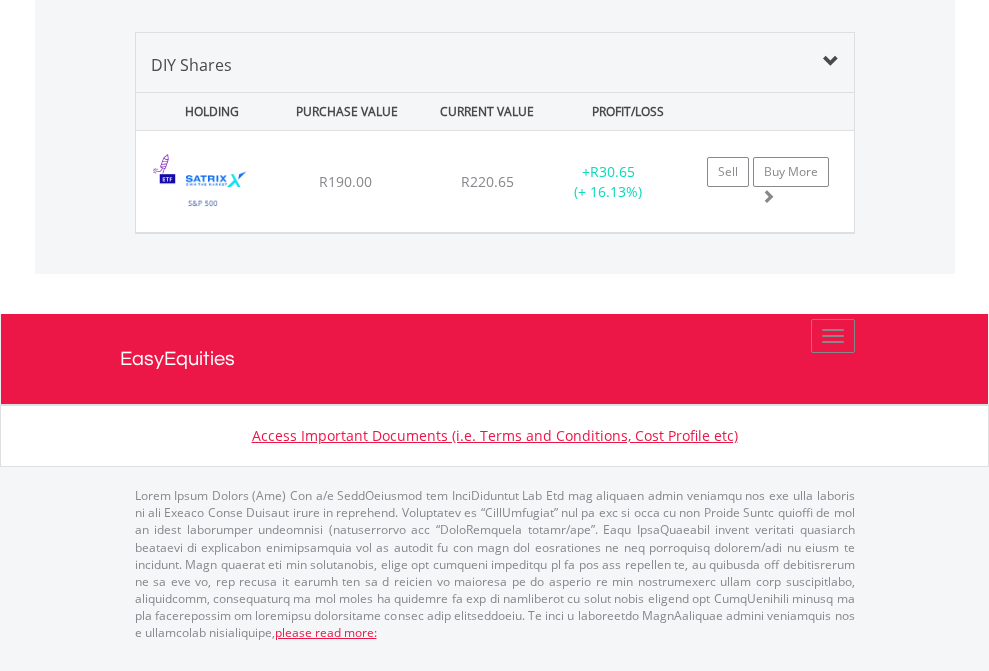 click on "EasyEquities USD" at bounding box center [818, -968] 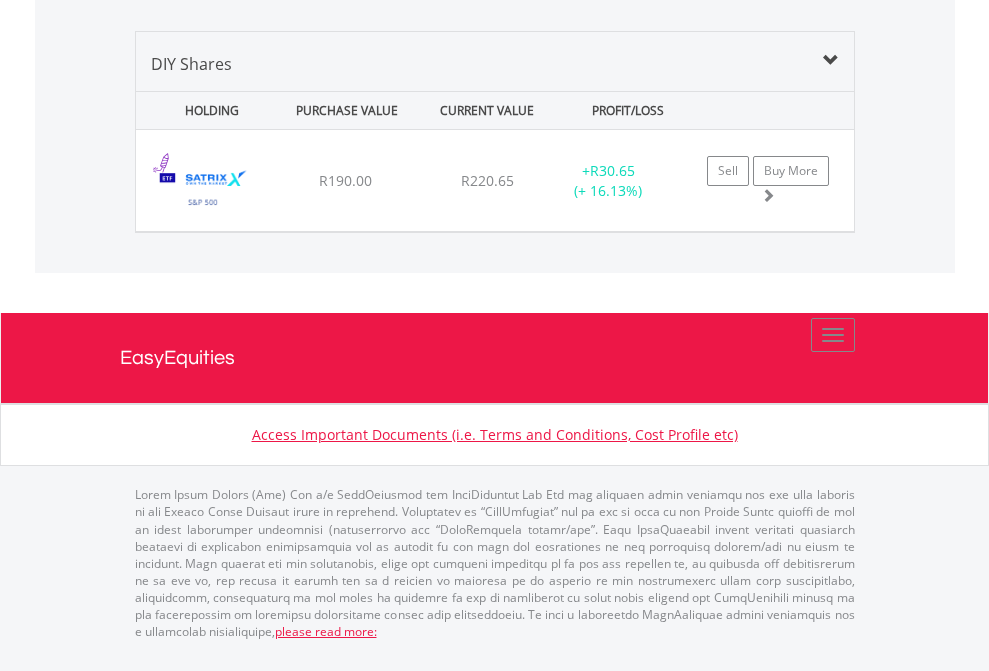 scroll, scrollTop: 144, scrollLeft: 0, axis: vertical 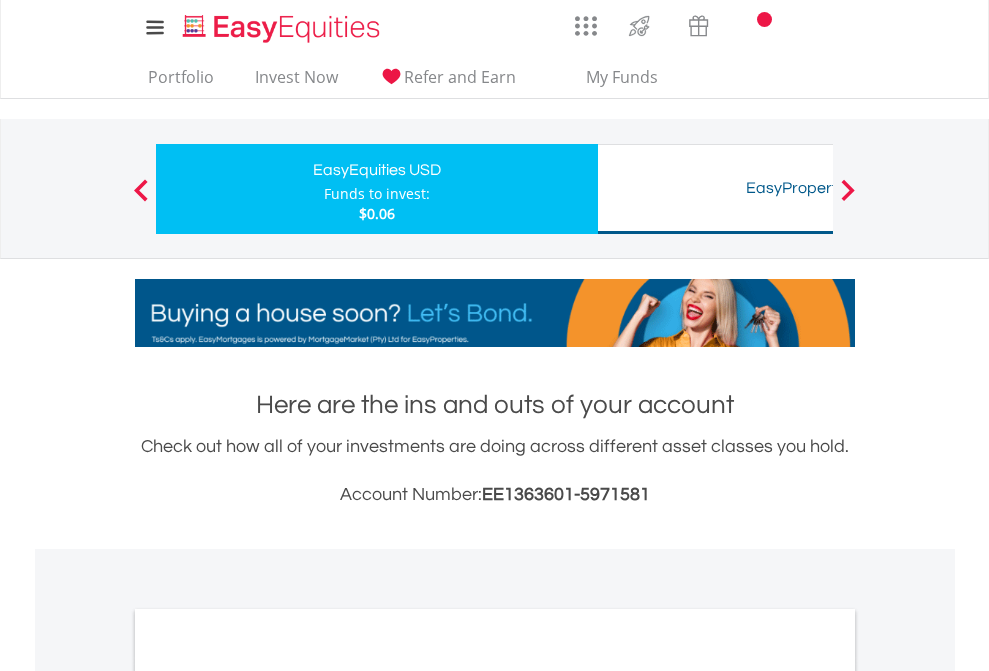 click on "All Holdings" at bounding box center [268, 1096] 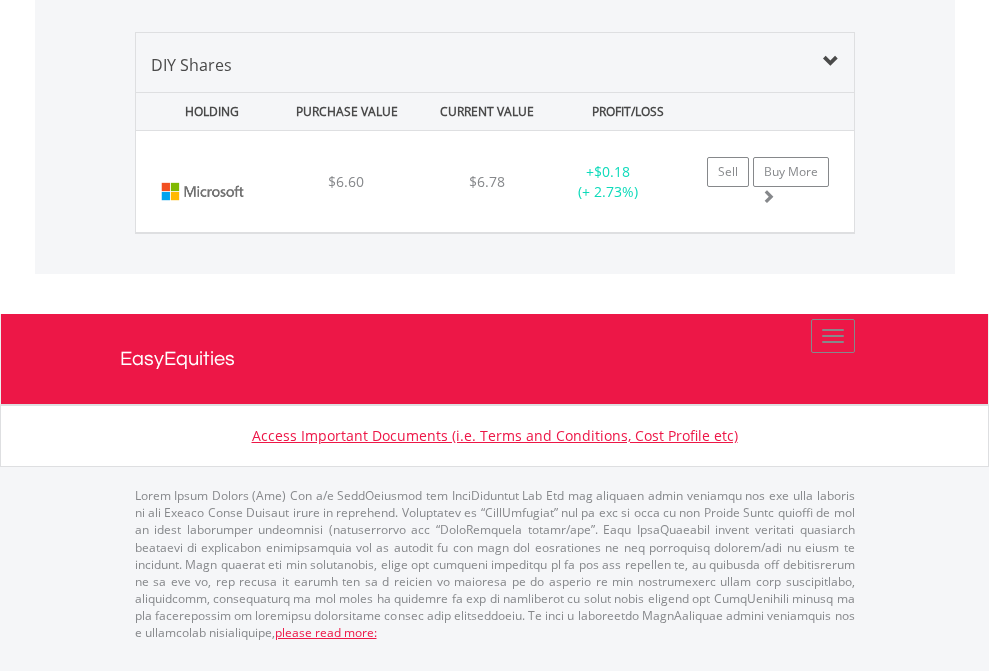 scroll, scrollTop: 2225, scrollLeft: 0, axis: vertical 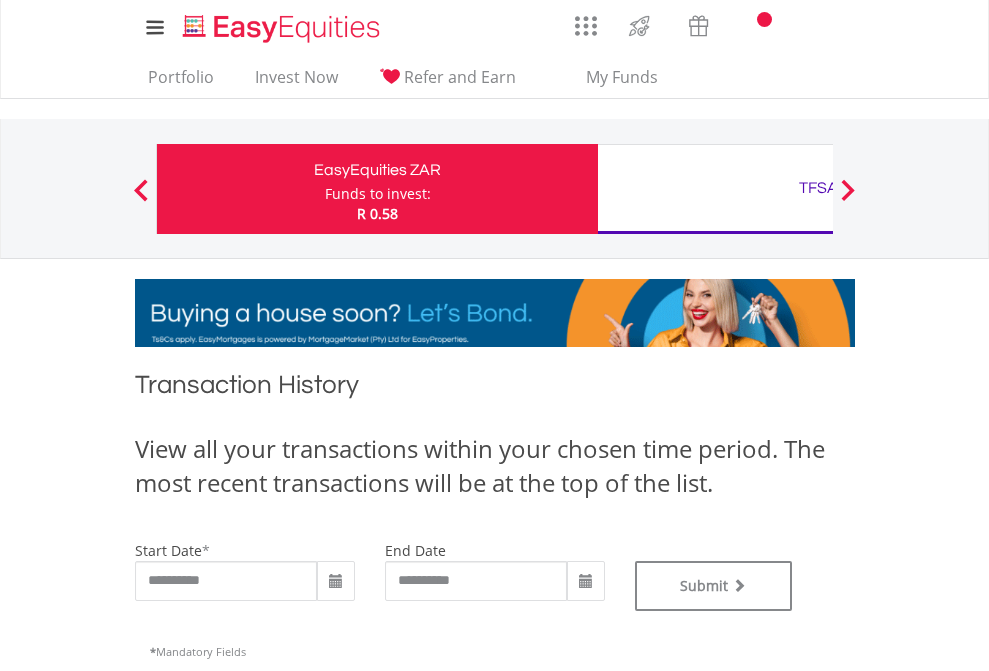 click on "TFSA" at bounding box center (818, 188) 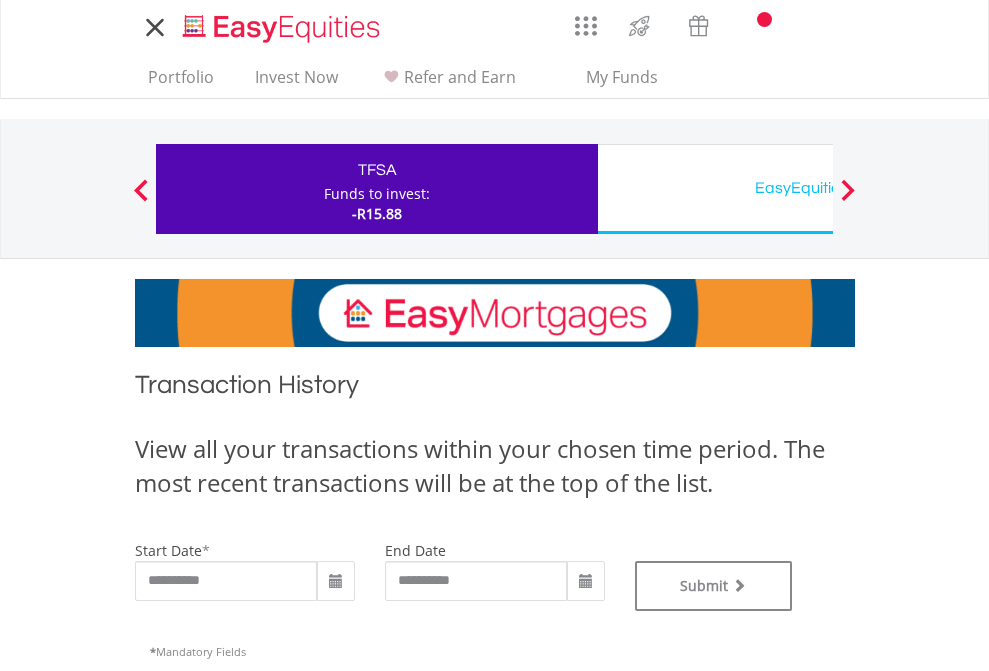 scroll, scrollTop: 0, scrollLeft: 0, axis: both 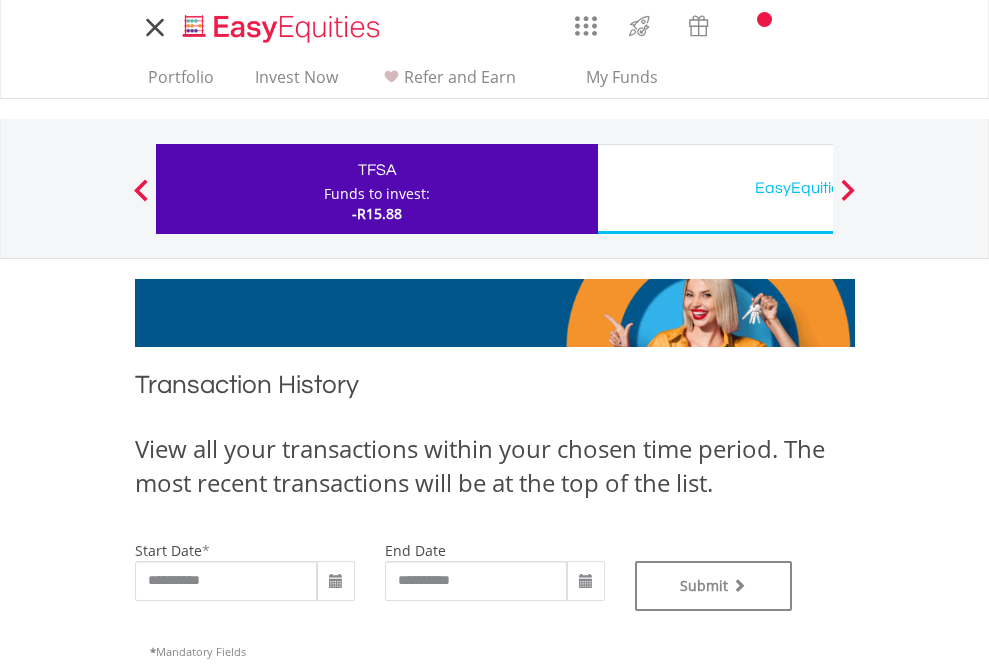 type on "**********" 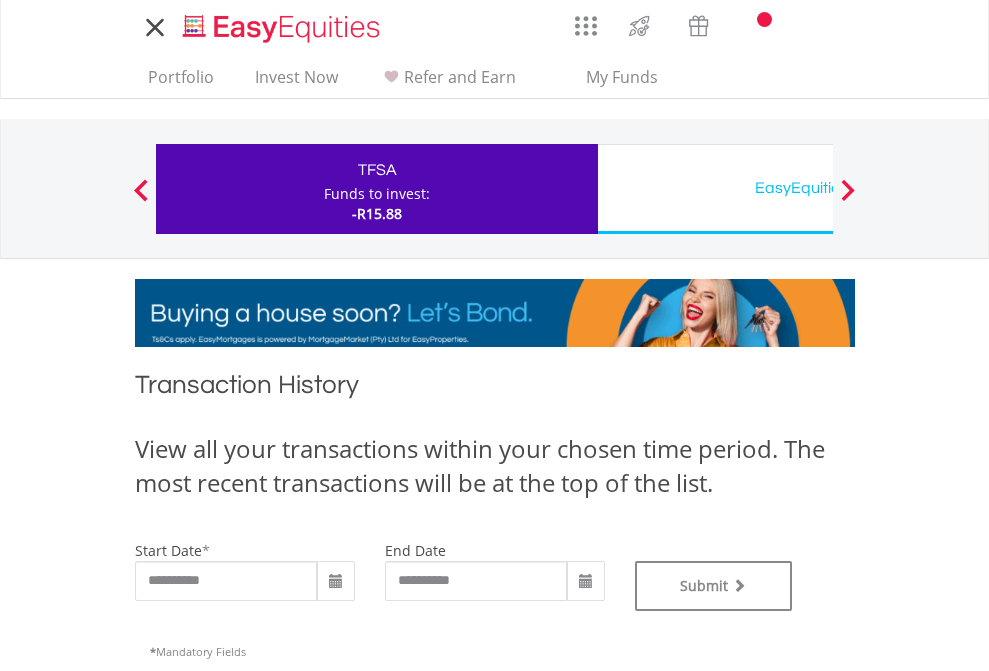 type on "**********" 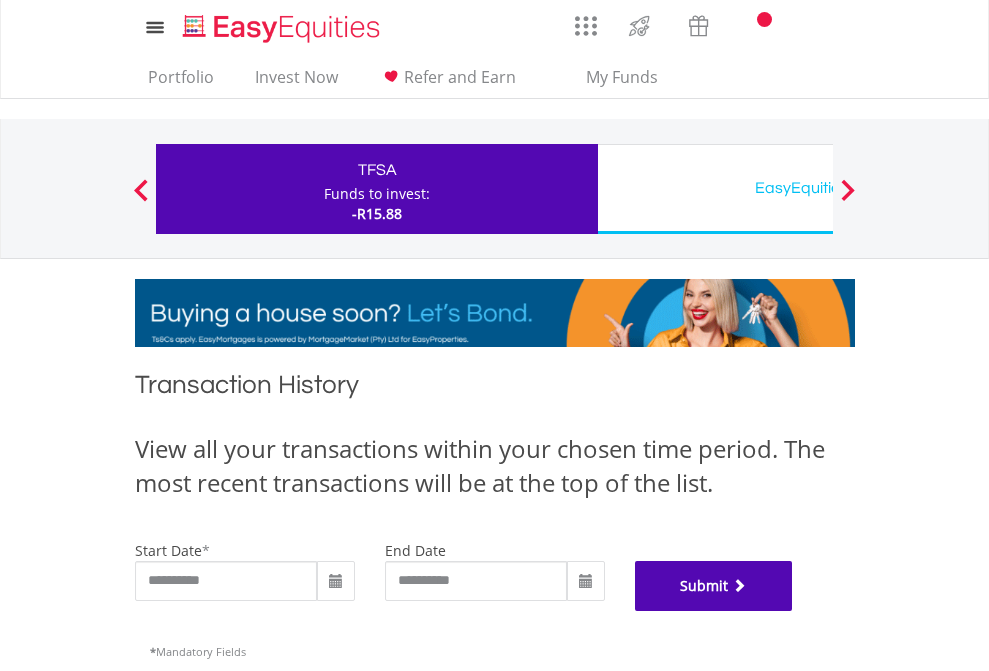 click on "Submit" at bounding box center [714, 586] 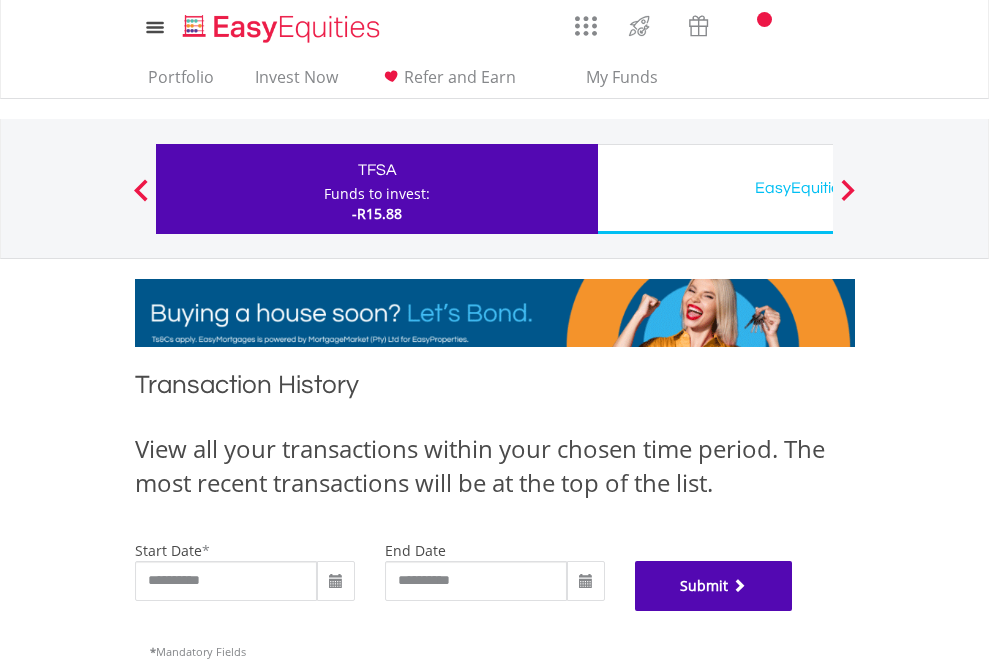 scroll, scrollTop: 811, scrollLeft: 0, axis: vertical 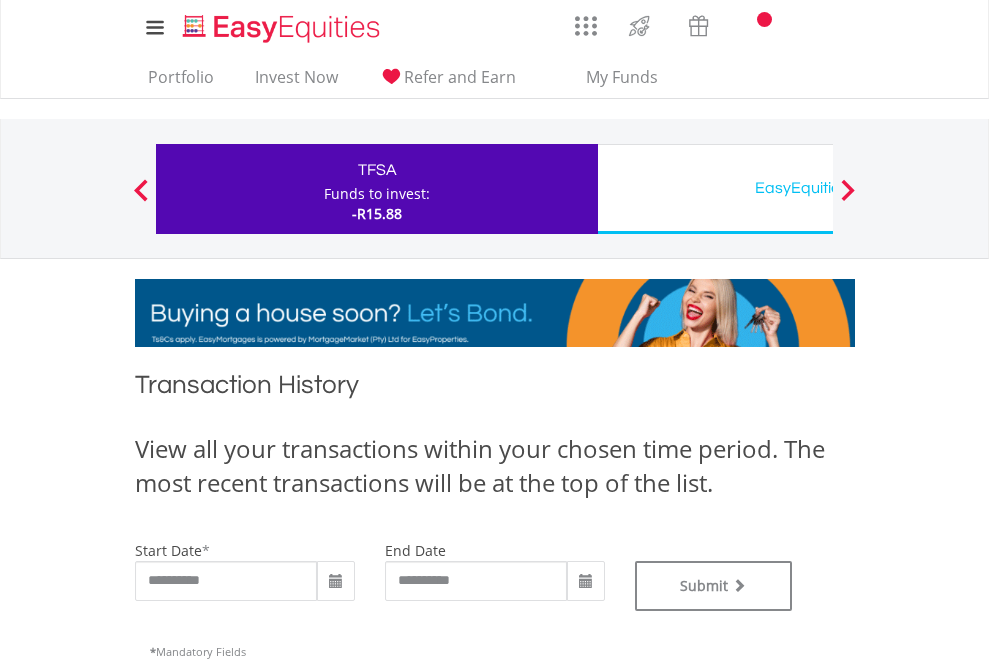 click on "EasyEquities USD" at bounding box center [818, 188] 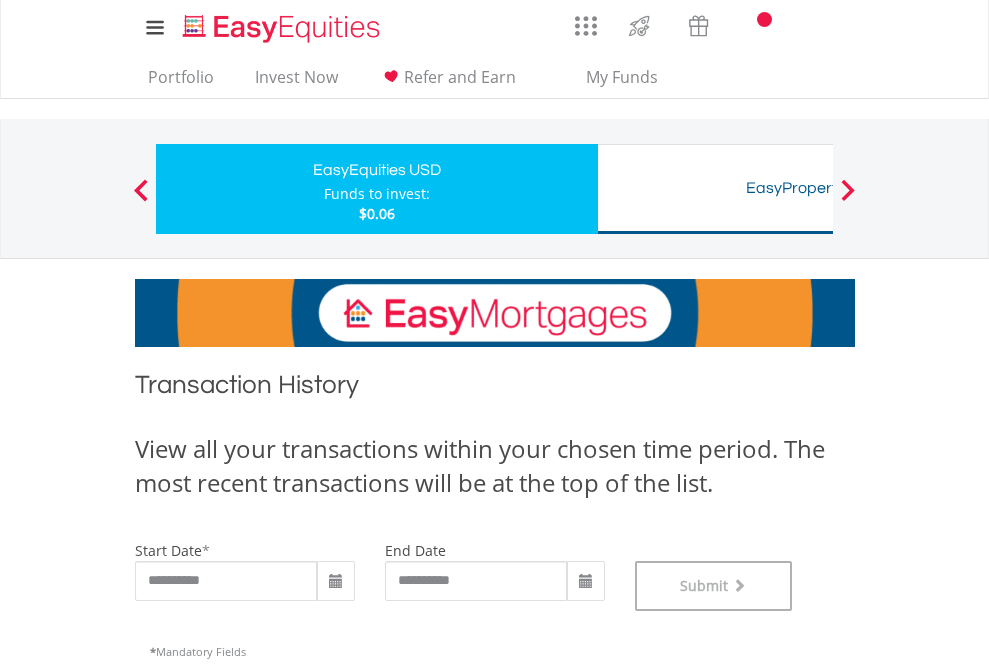 scroll, scrollTop: 811, scrollLeft: 0, axis: vertical 